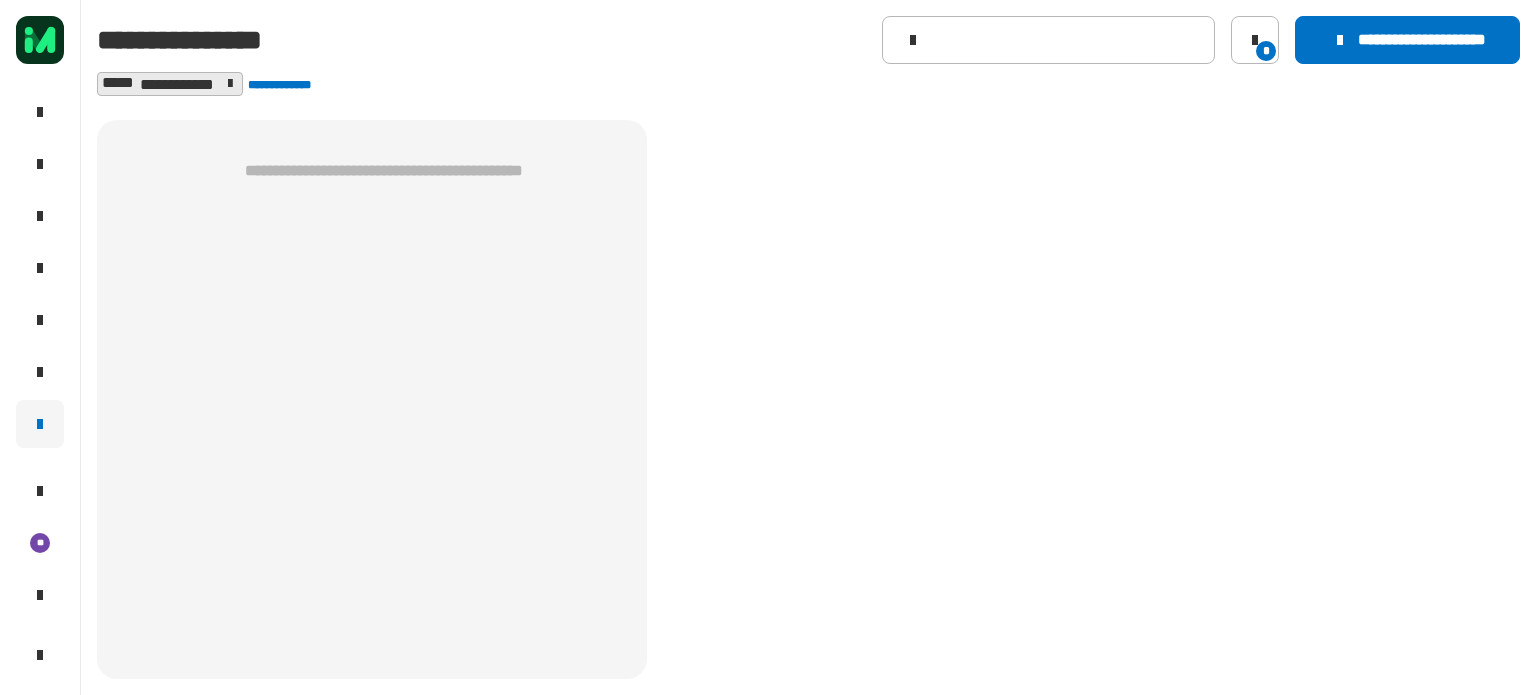scroll, scrollTop: 0, scrollLeft: 0, axis: both 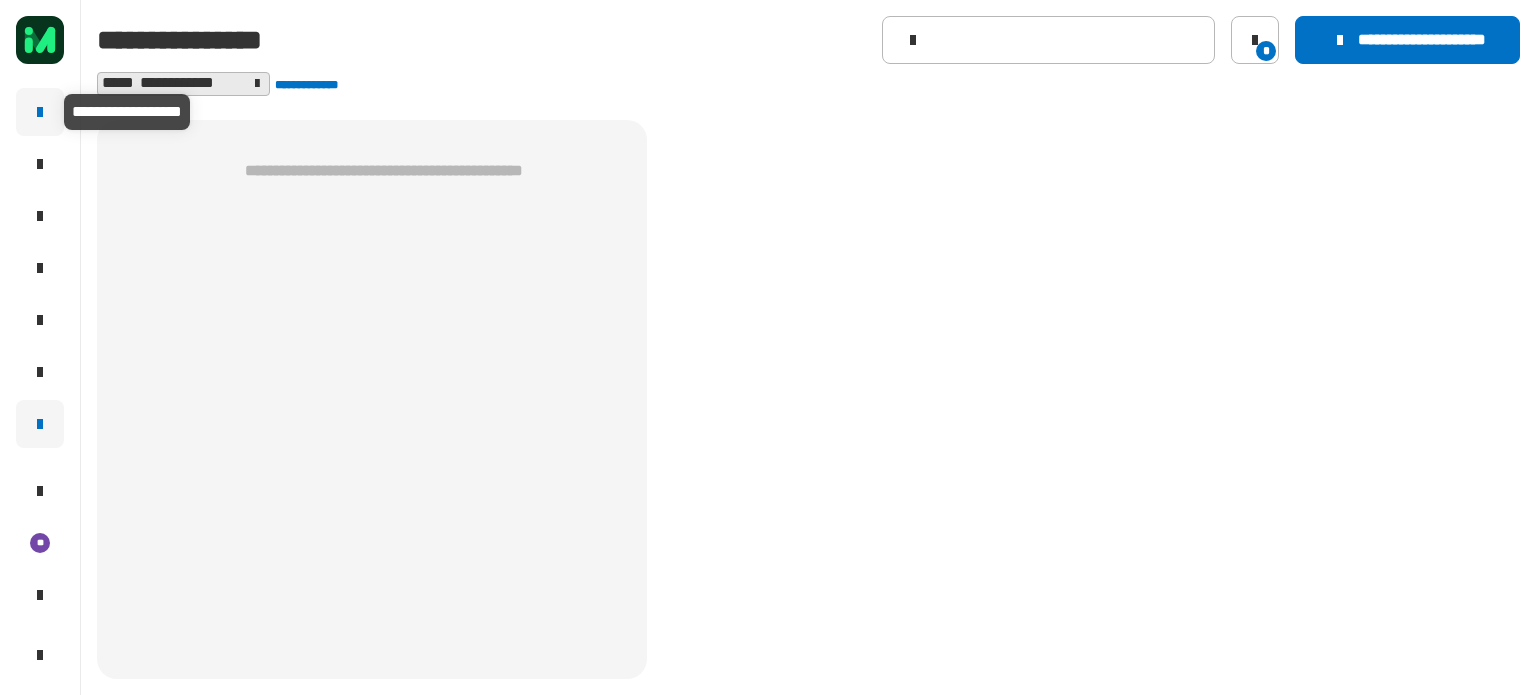 click 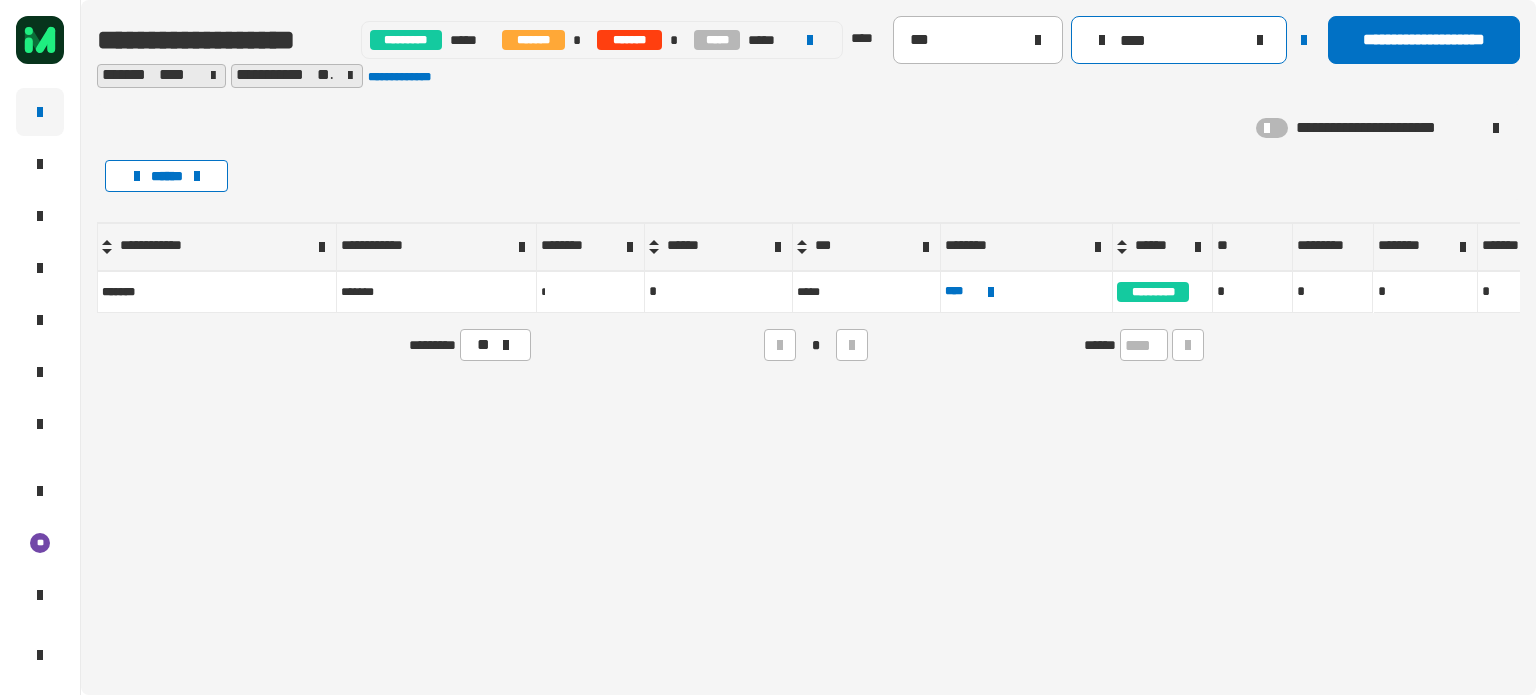 click on "****" 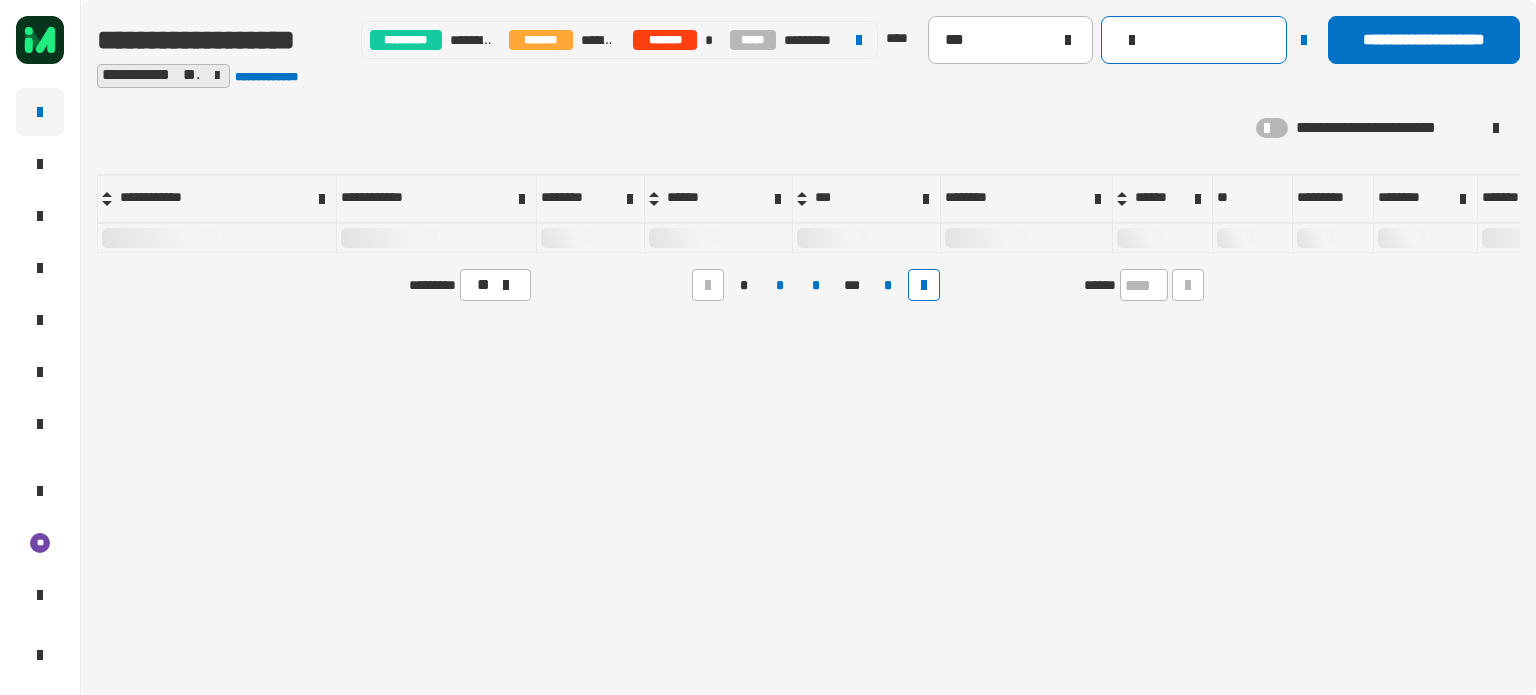 click 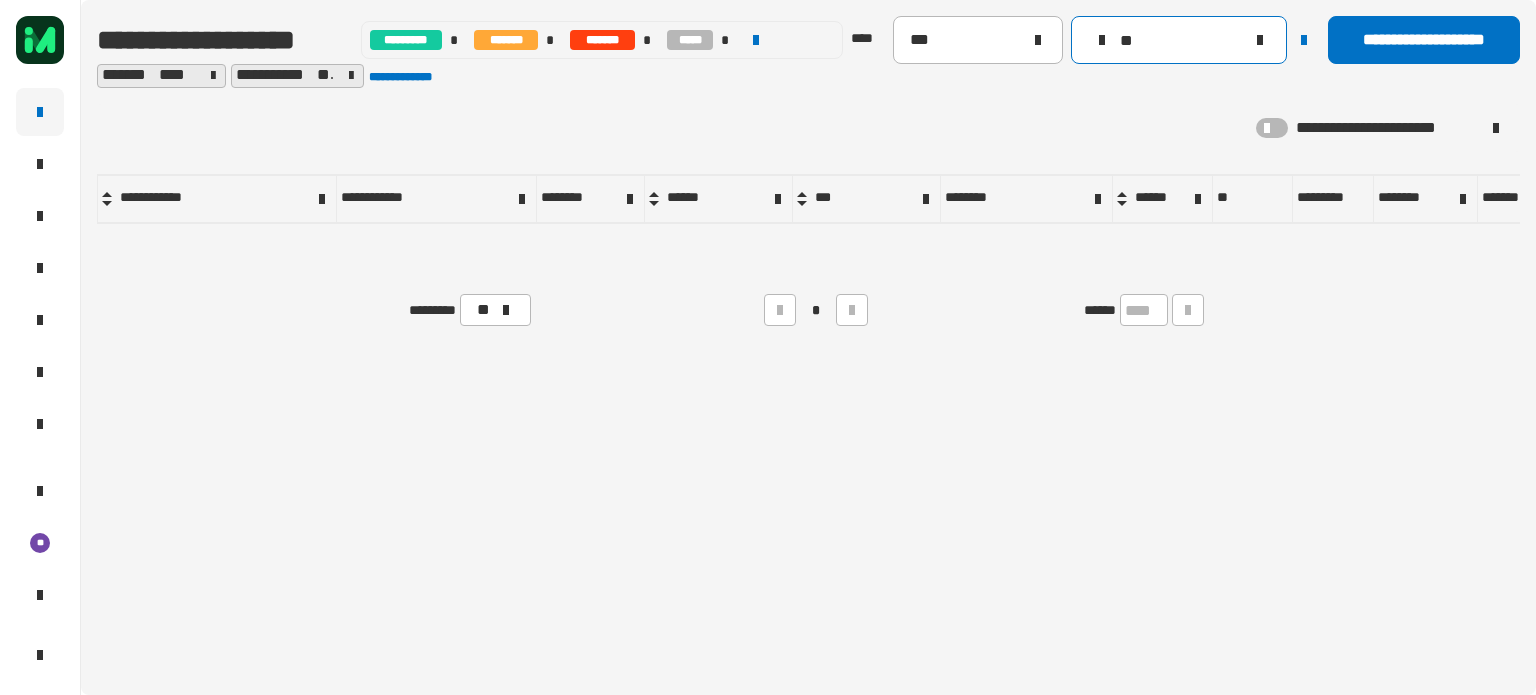 type on "*" 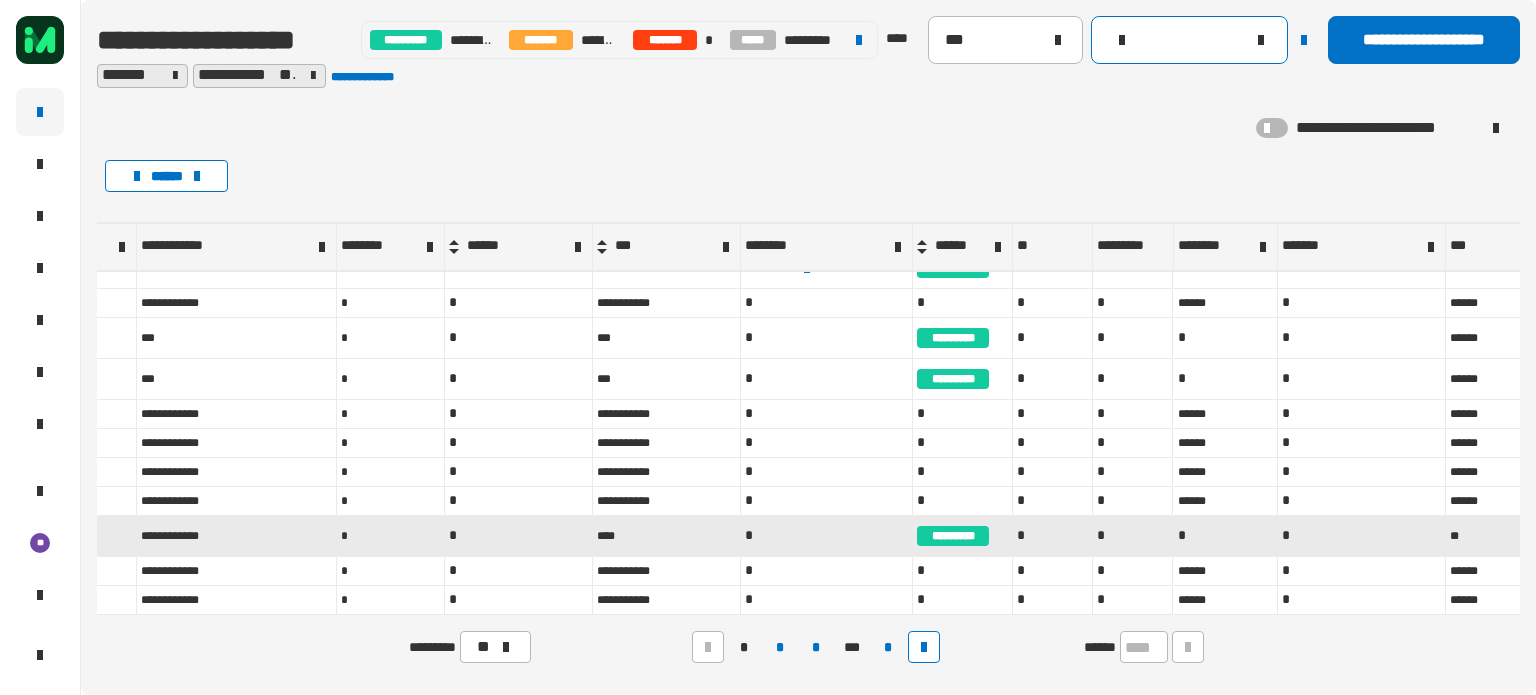 scroll, scrollTop: 360, scrollLeft: 0, axis: vertical 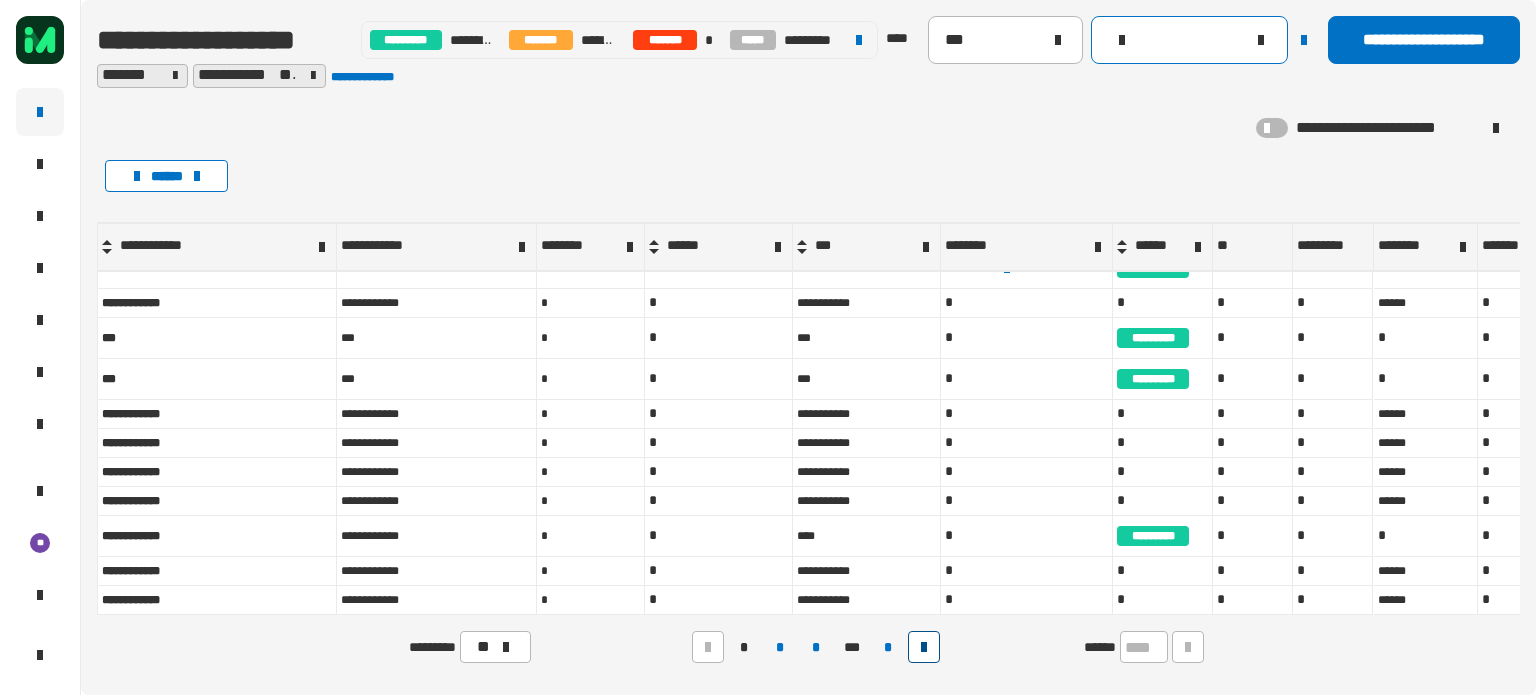 click at bounding box center (924, 647) 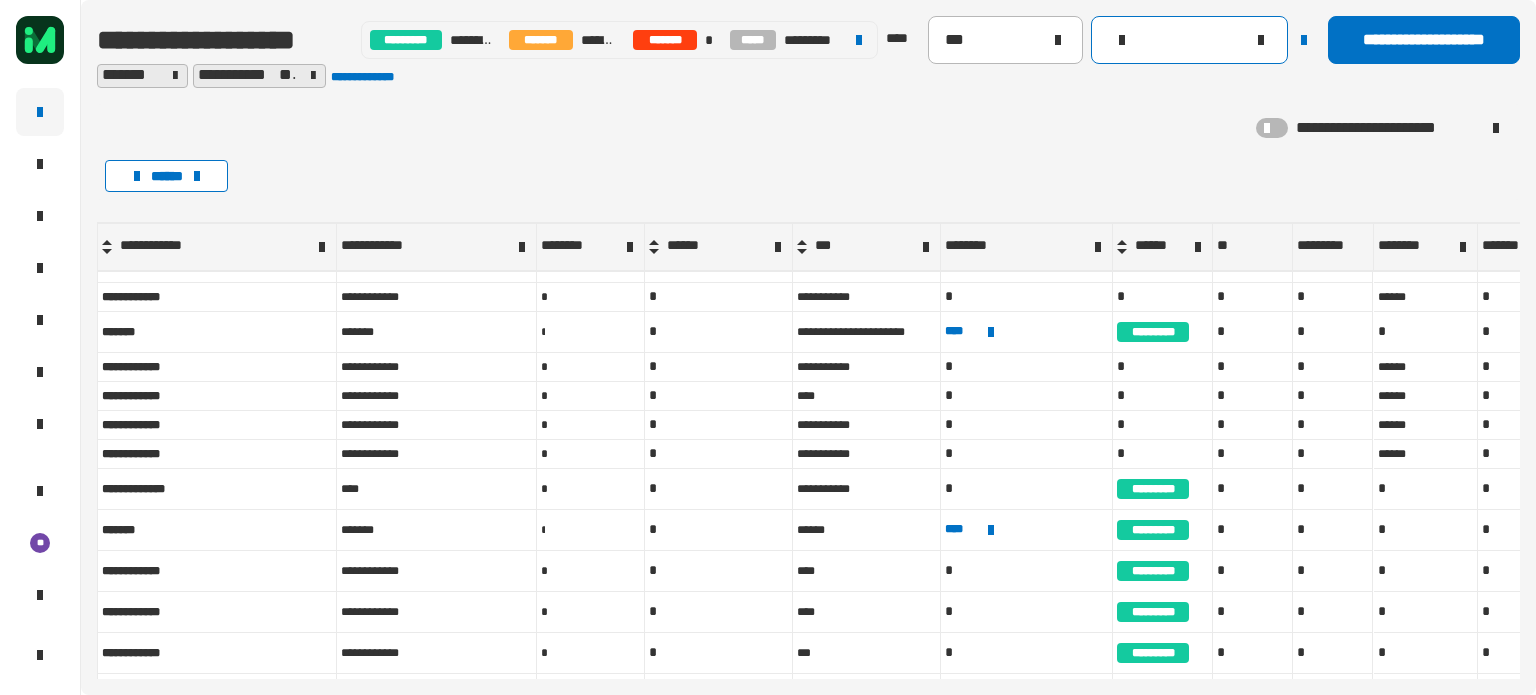 scroll, scrollTop: 408, scrollLeft: 0, axis: vertical 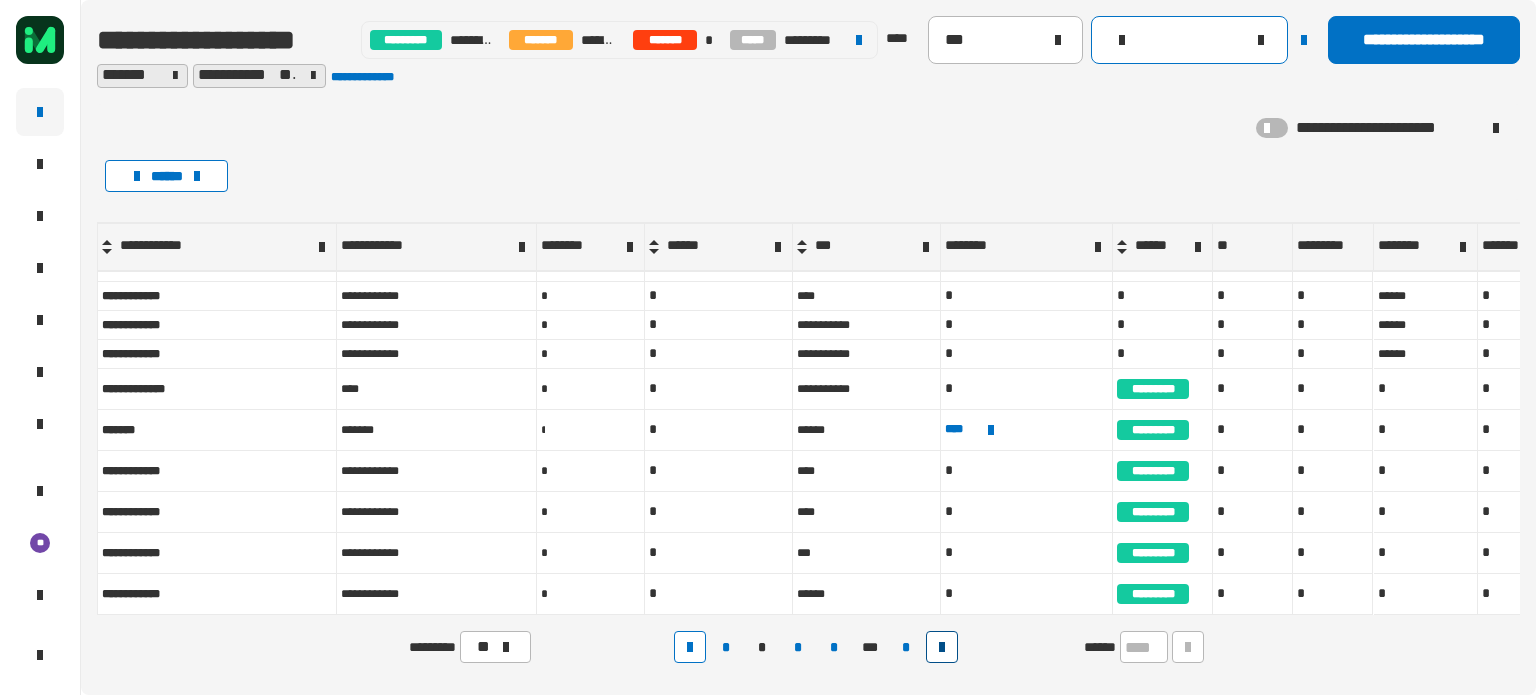 click at bounding box center [942, 647] 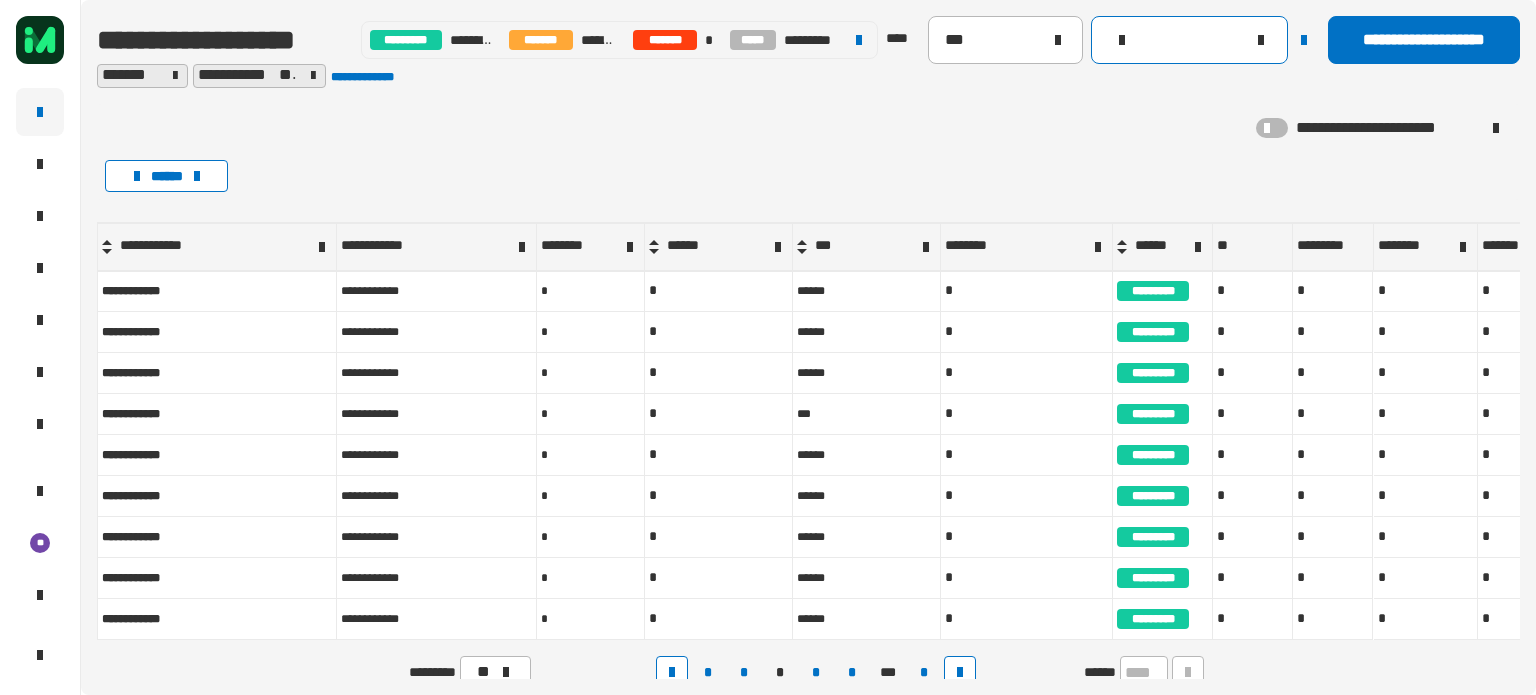 scroll, scrollTop: 480, scrollLeft: 0, axis: vertical 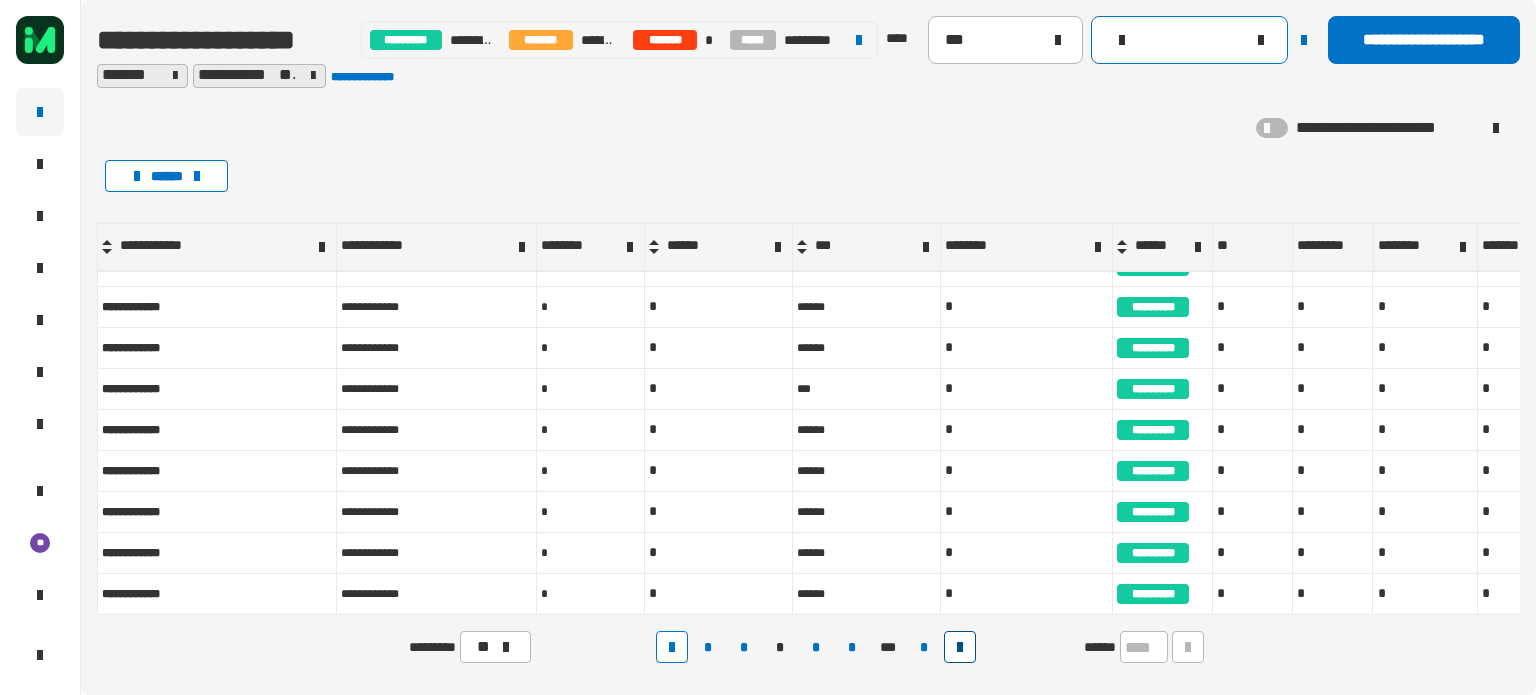 click at bounding box center (960, 647) 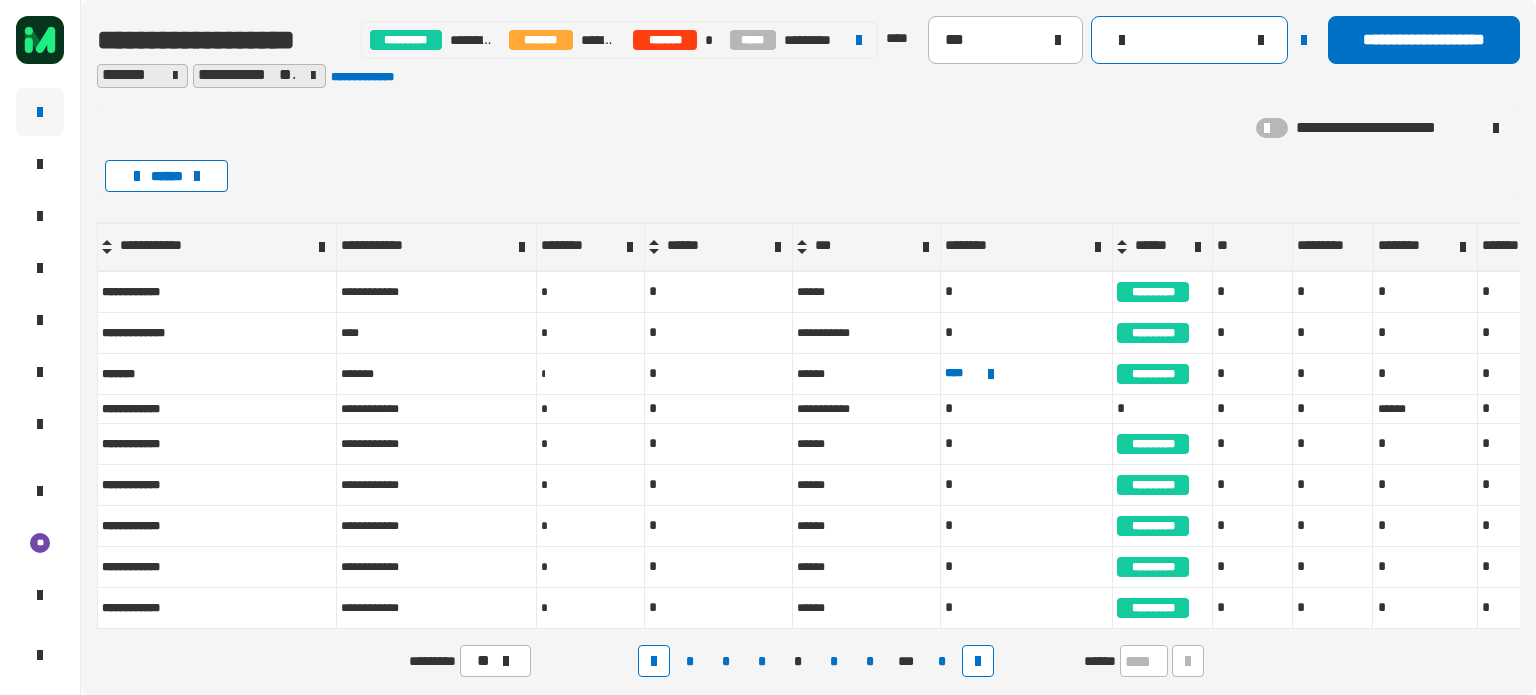 scroll, scrollTop: 468, scrollLeft: 0, axis: vertical 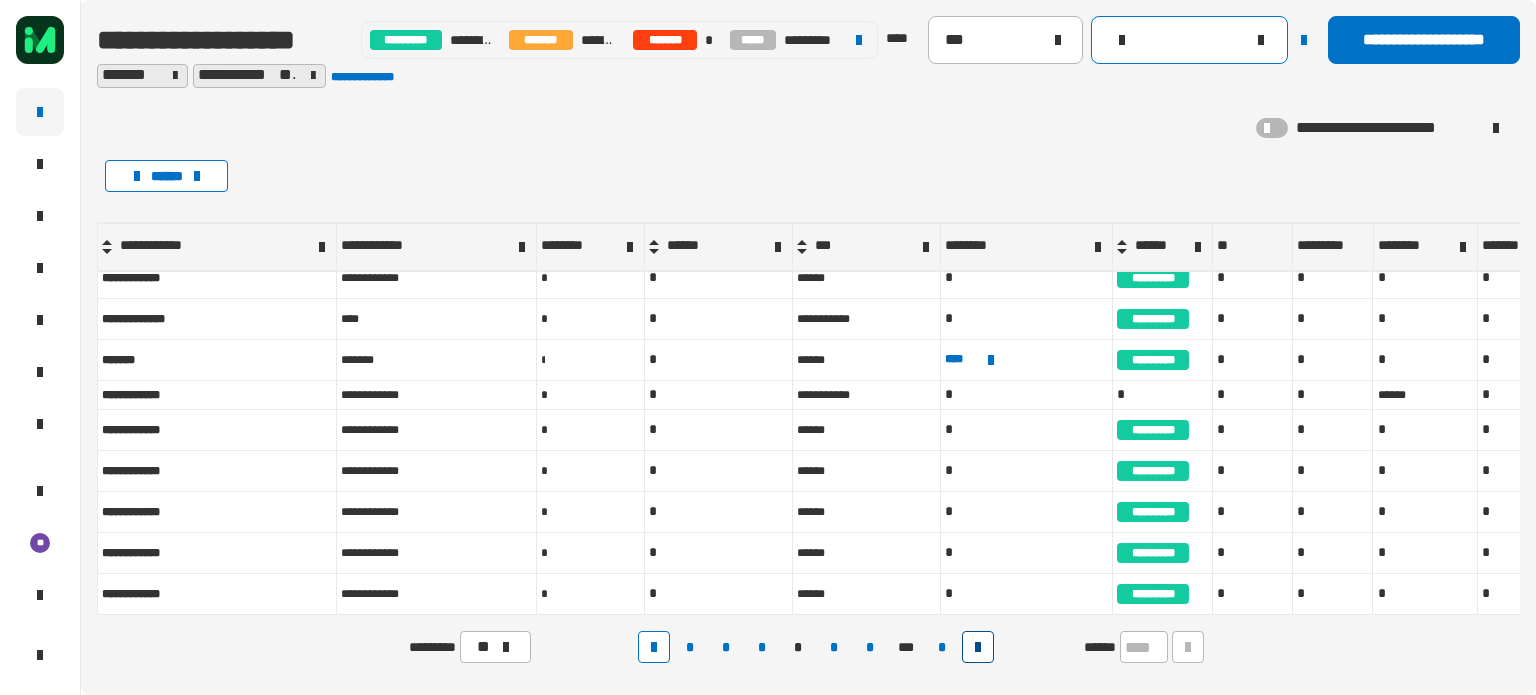 click at bounding box center [978, 647] 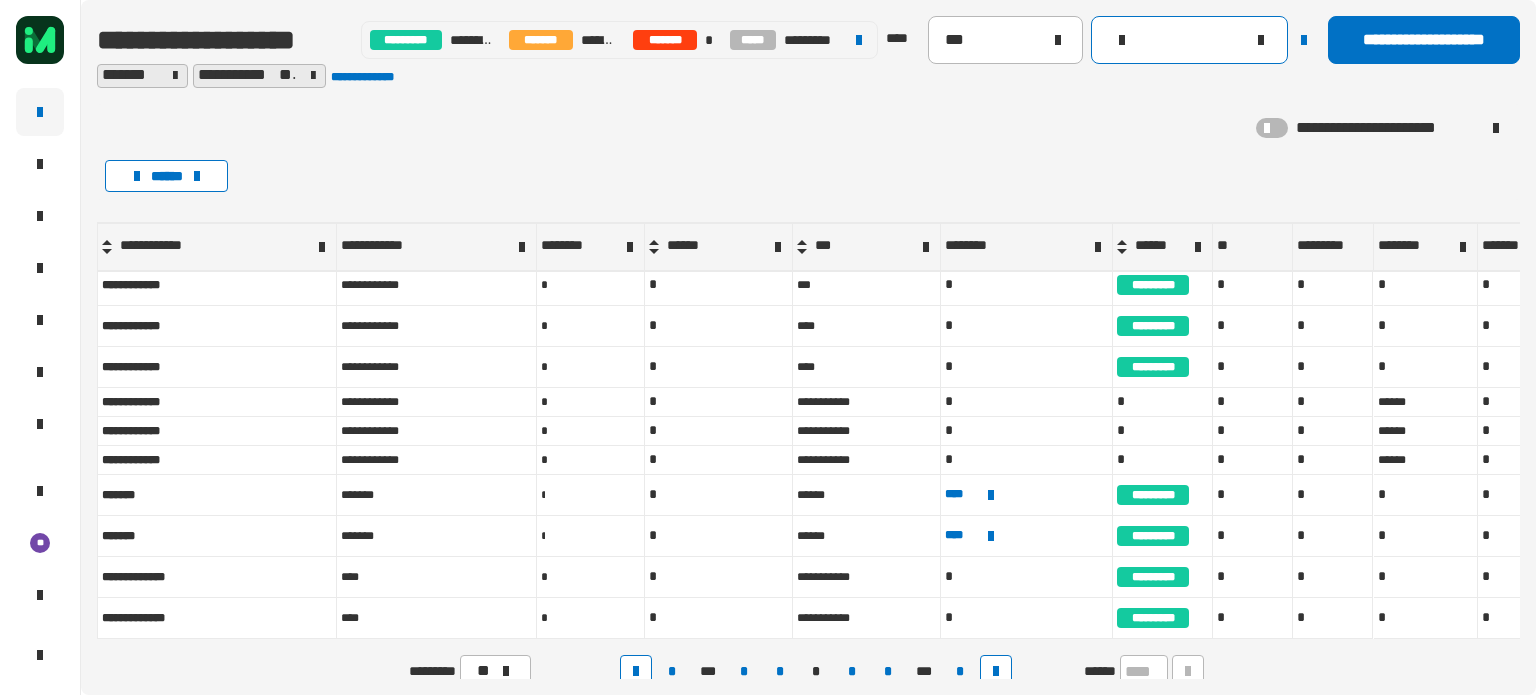 scroll, scrollTop: 444, scrollLeft: 0, axis: vertical 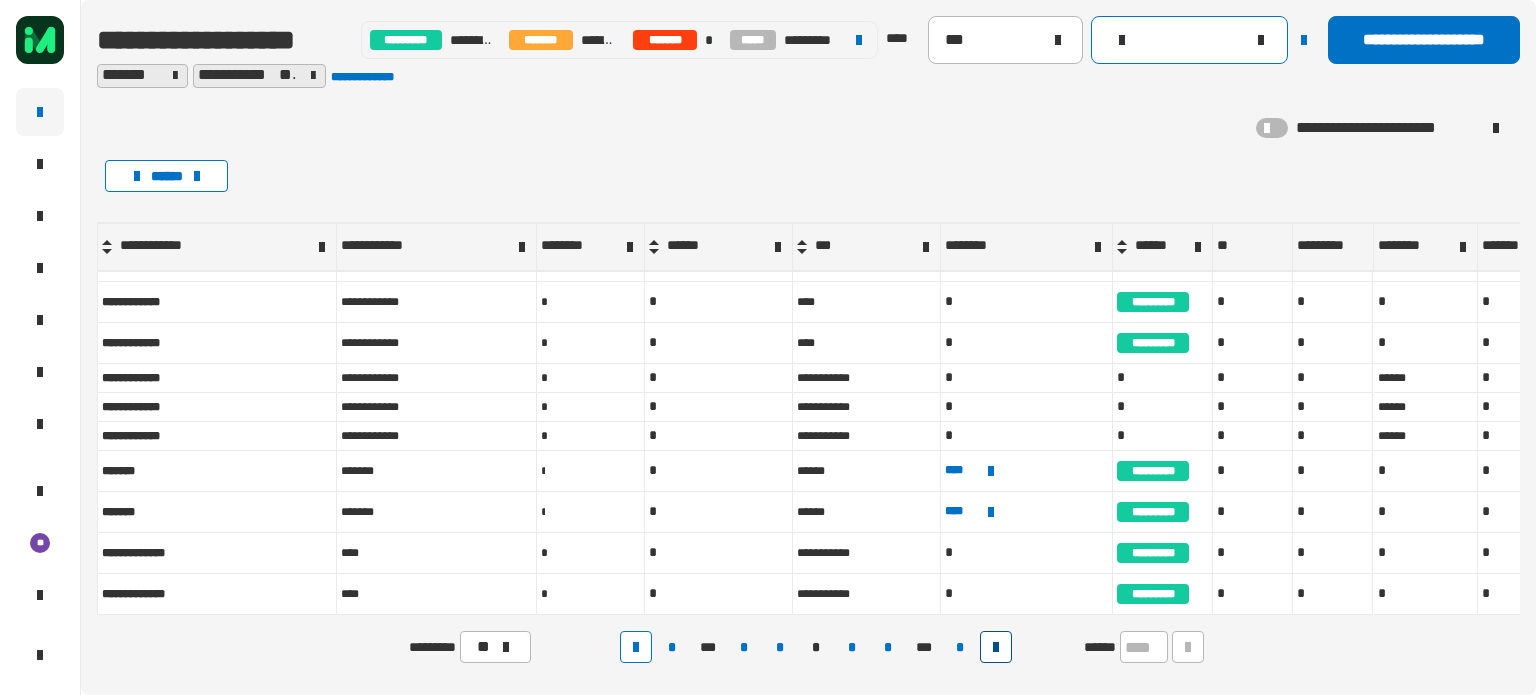 click at bounding box center [996, 647] 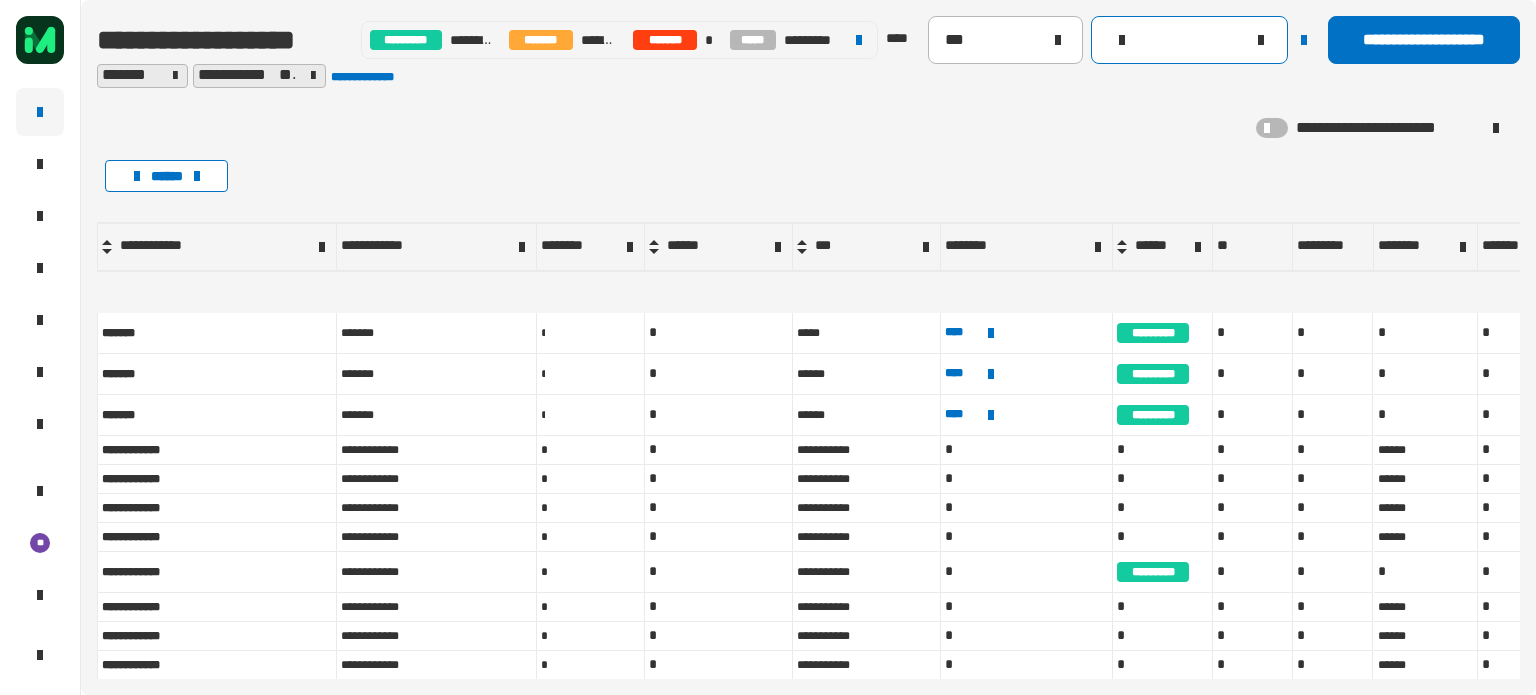 scroll, scrollTop: 312, scrollLeft: 0, axis: vertical 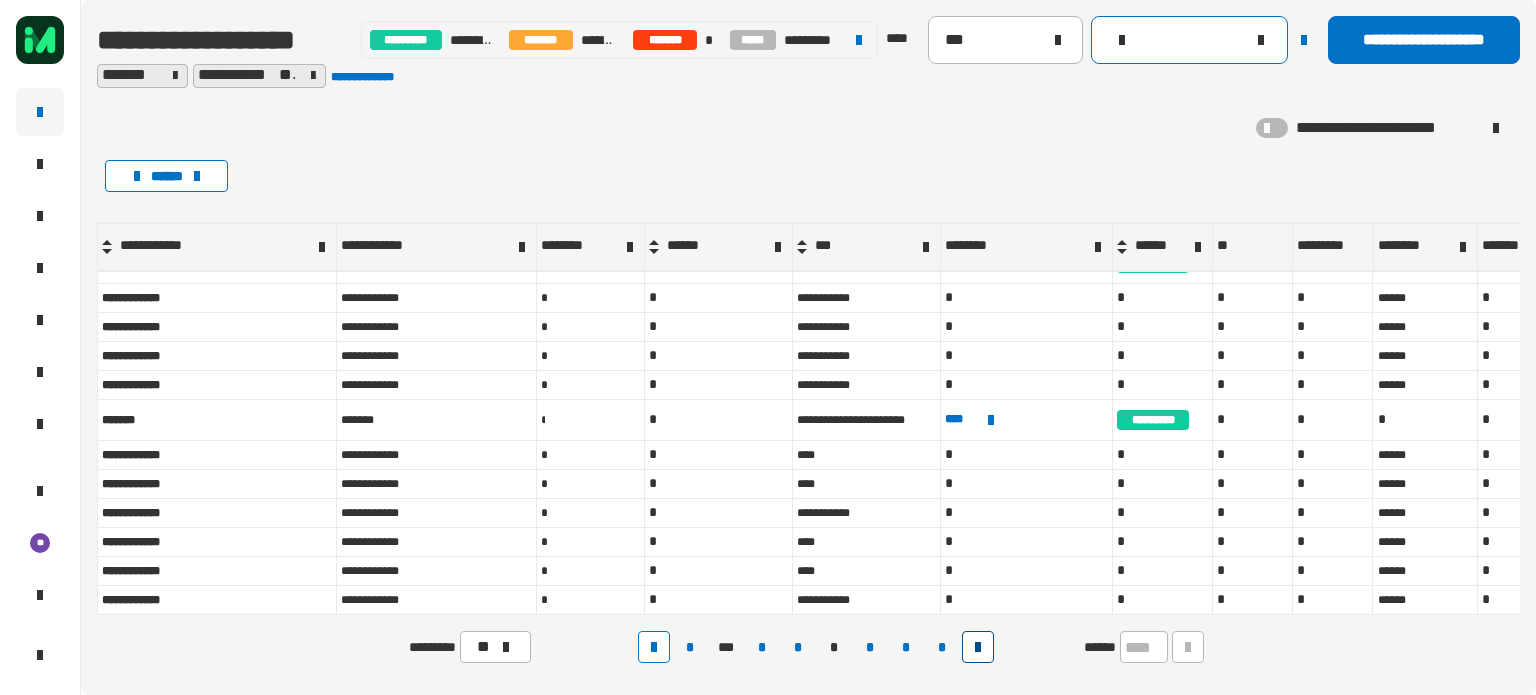 click at bounding box center [978, 647] 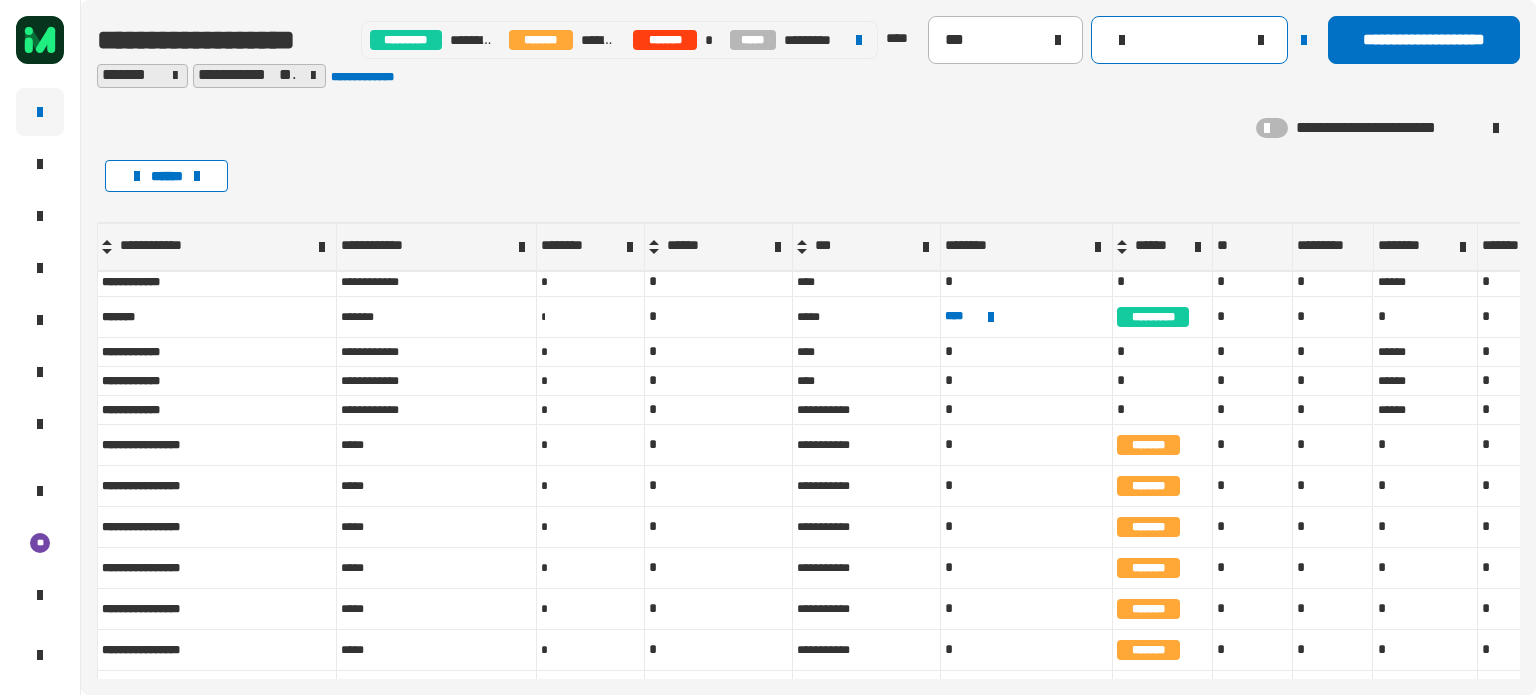 scroll, scrollTop: 0, scrollLeft: 0, axis: both 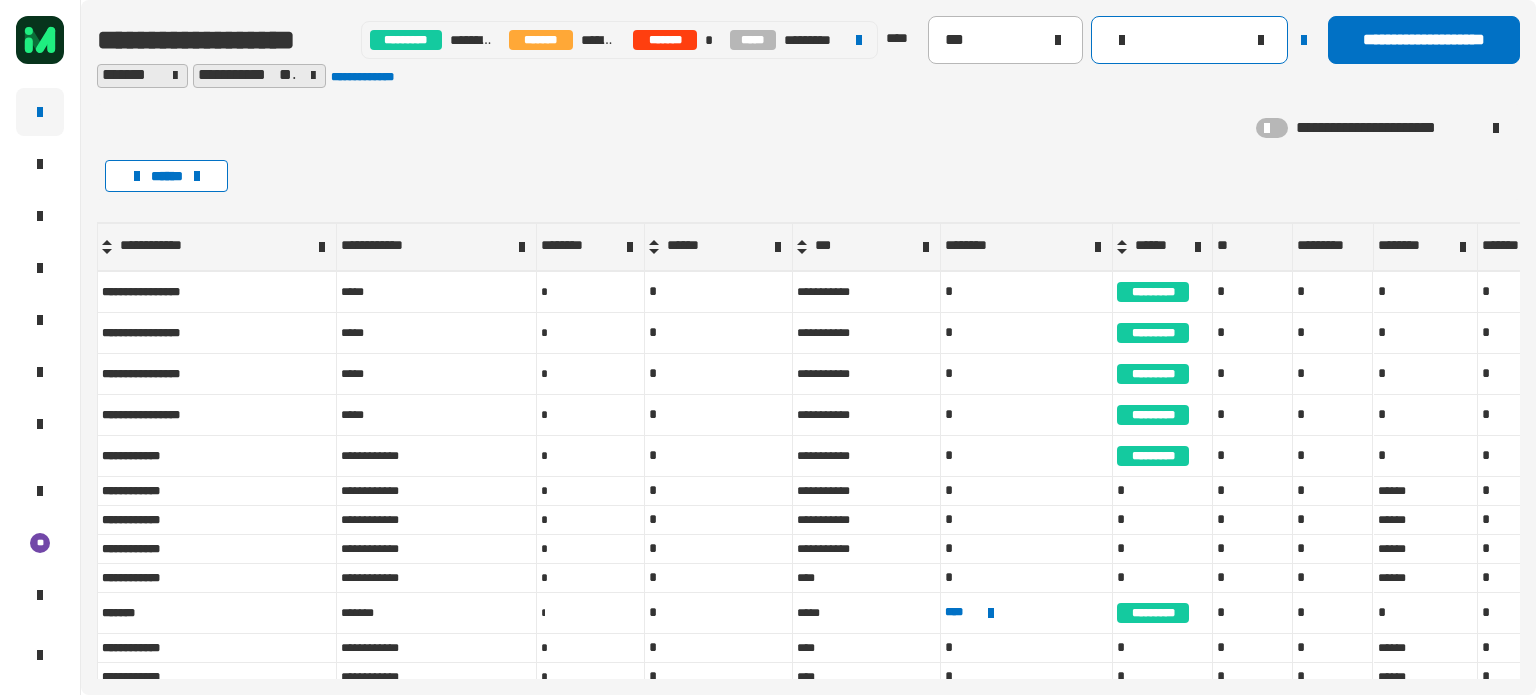 click 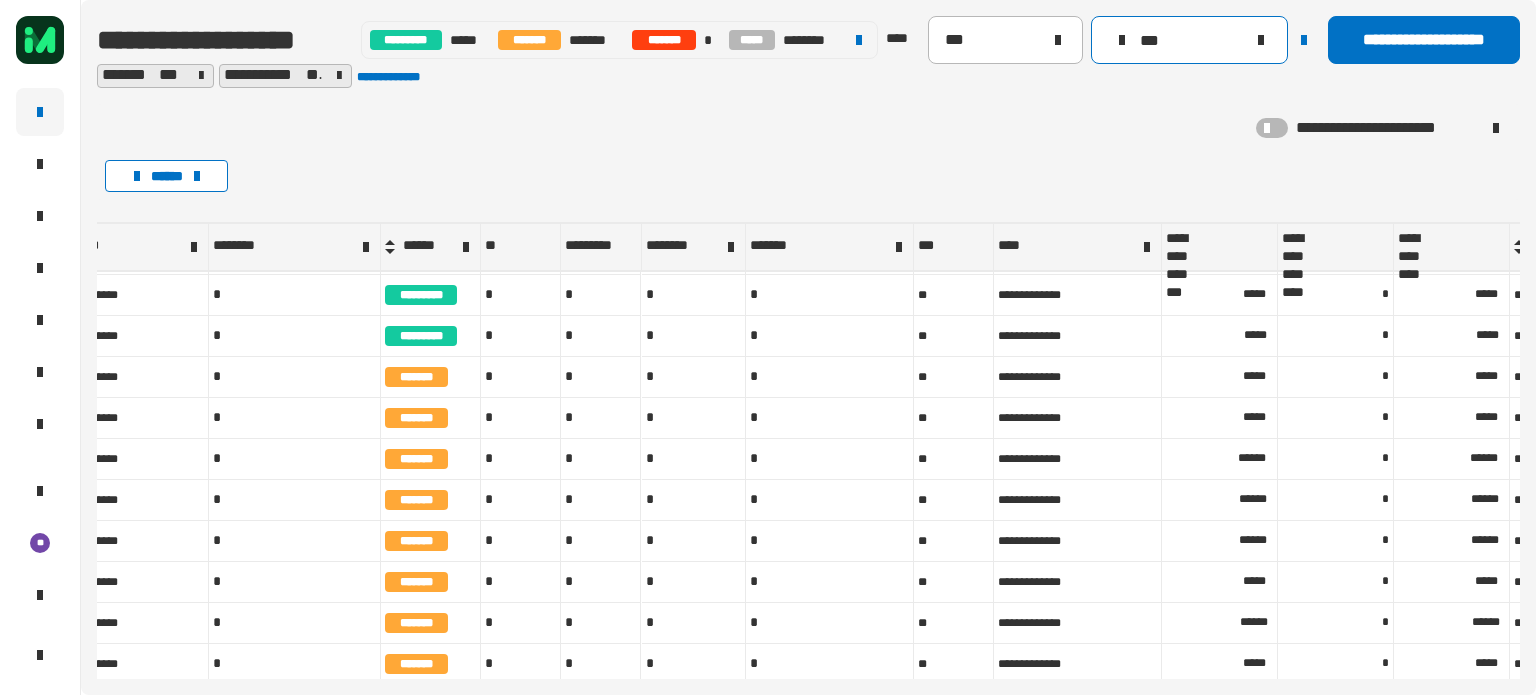 scroll, scrollTop: 0, scrollLeft: 732, axis: horizontal 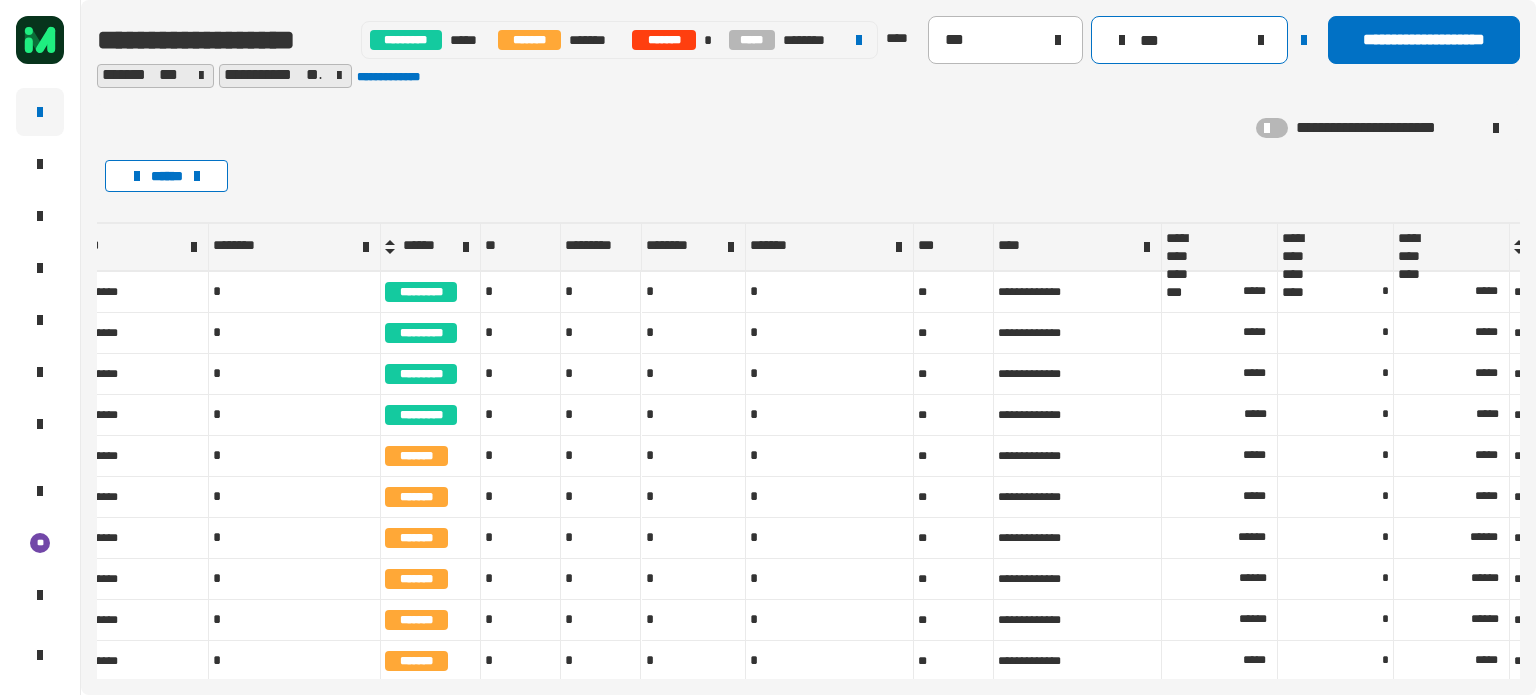 type on "***" 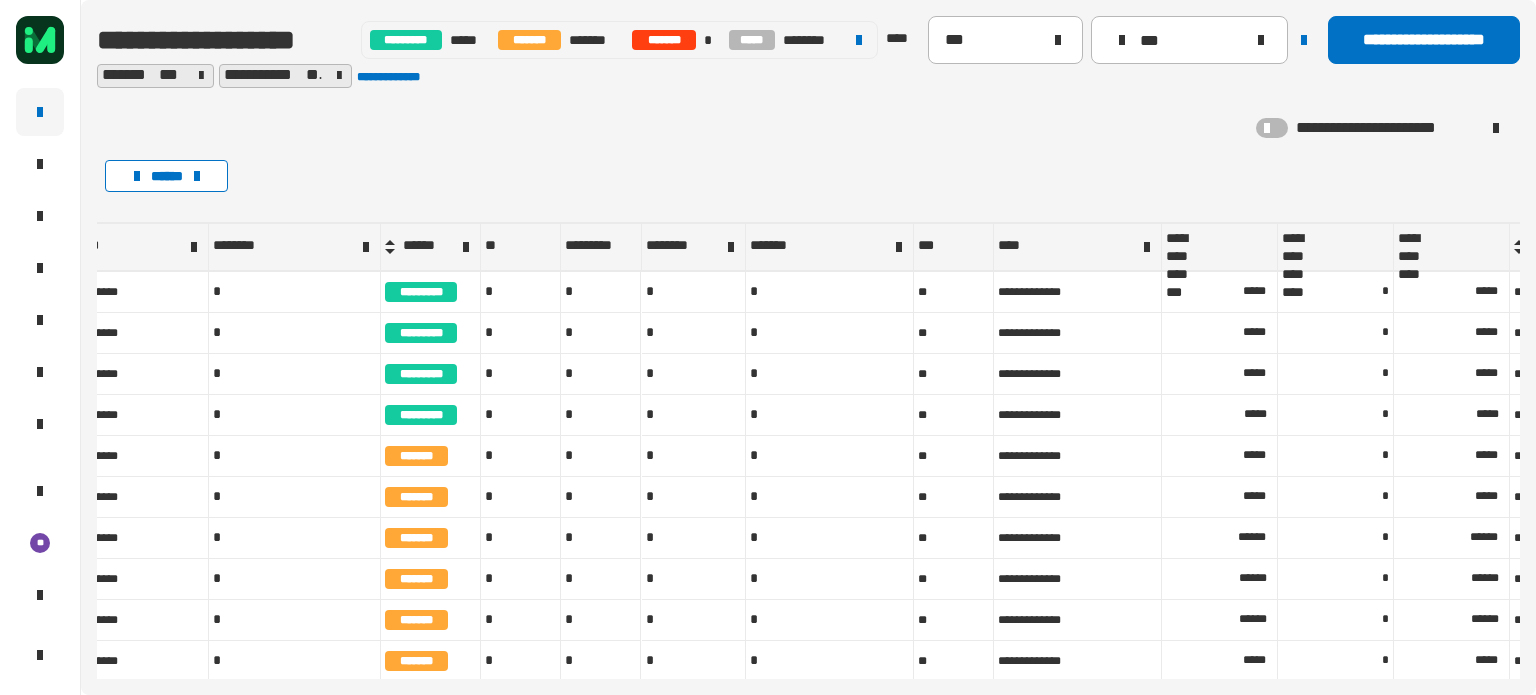 click on "******" at bounding box center [1220, 579] 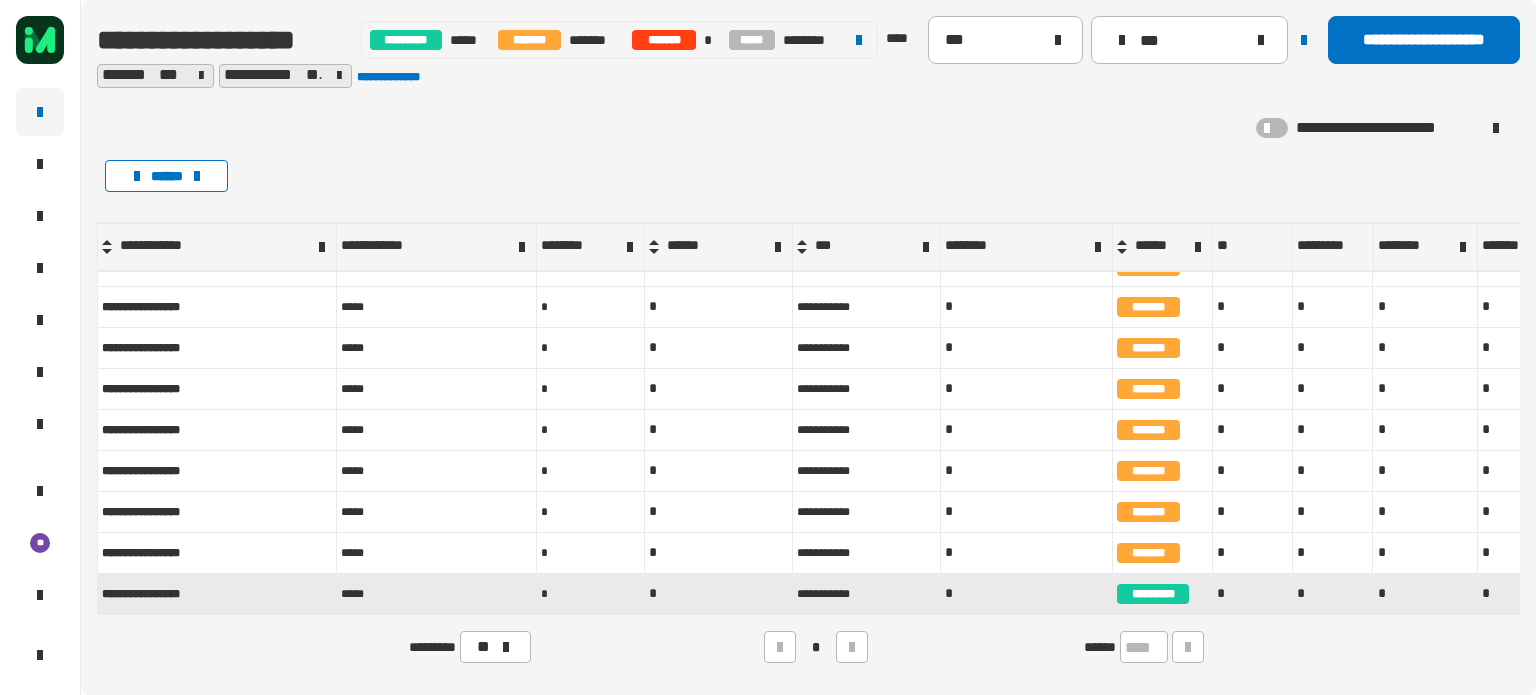 scroll, scrollTop: 0, scrollLeft: 0, axis: both 